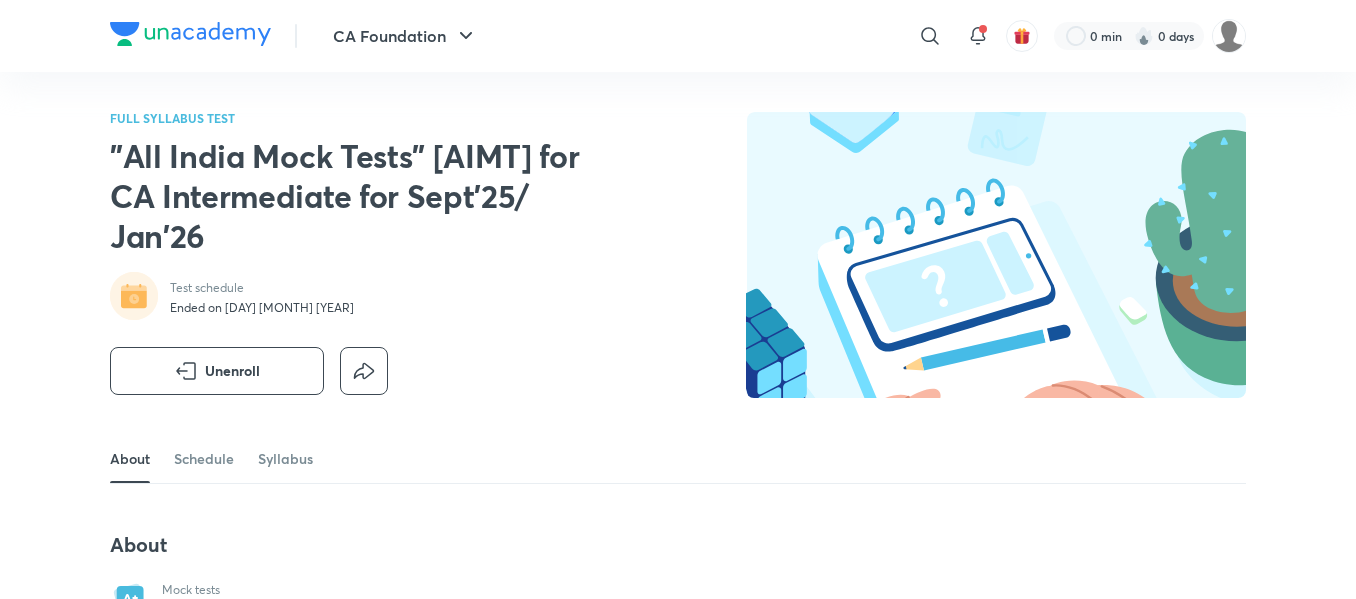 scroll, scrollTop: 0, scrollLeft: 0, axis: both 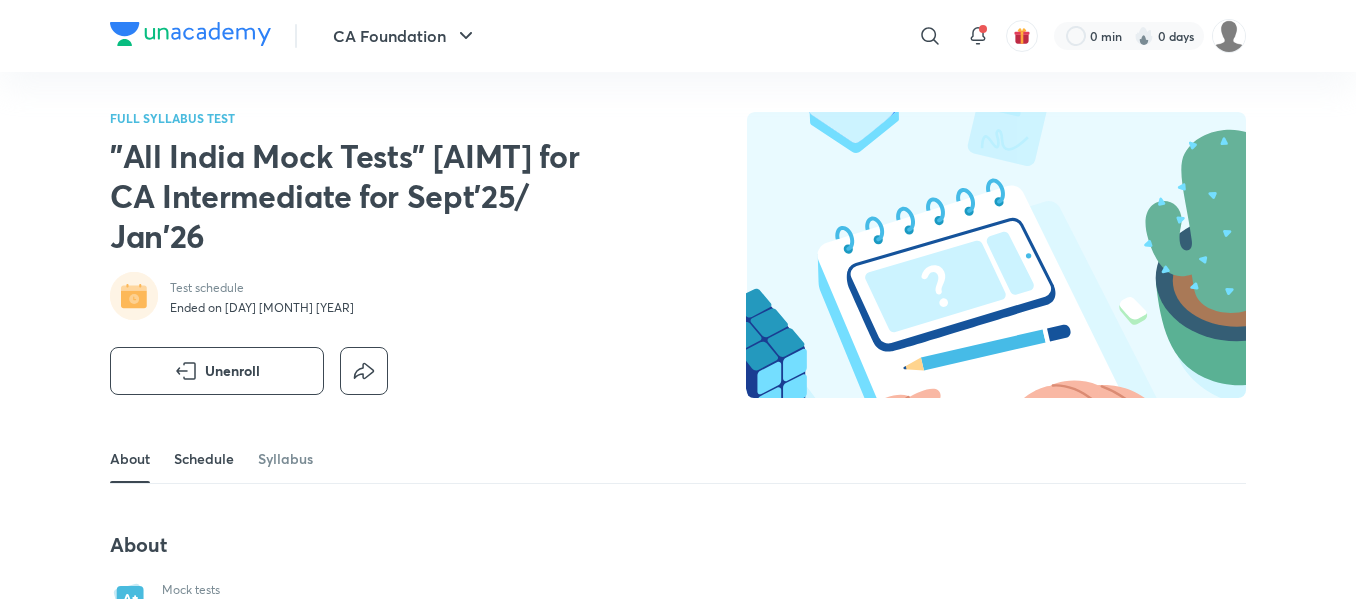 click on "Schedule" at bounding box center [204, 459] 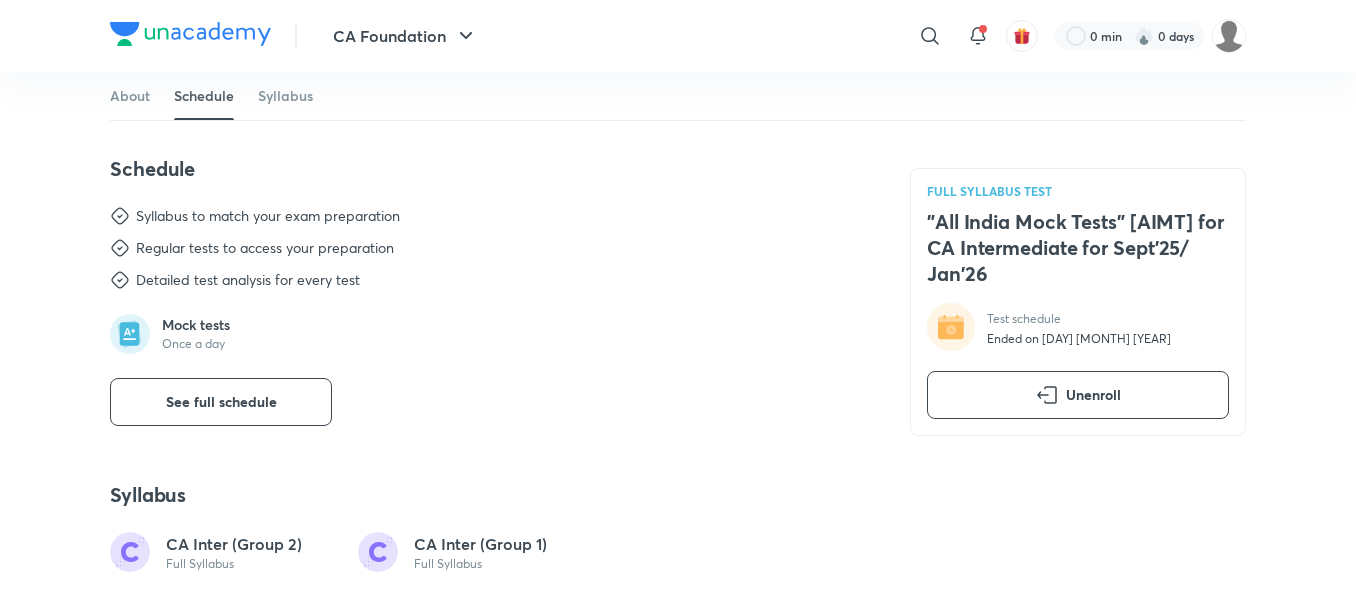 scroll, scrollTop: 831, scrollLeft: 0, axis: vertical 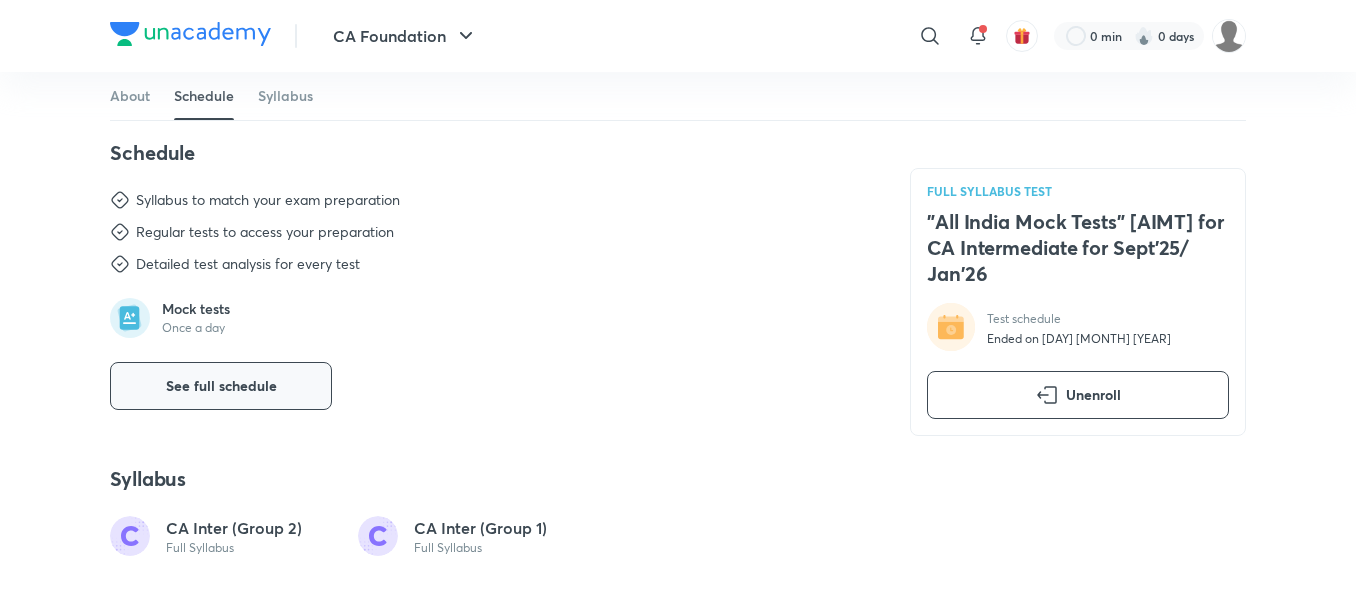 click on "See full schedule" at bounding box center [221, 386] 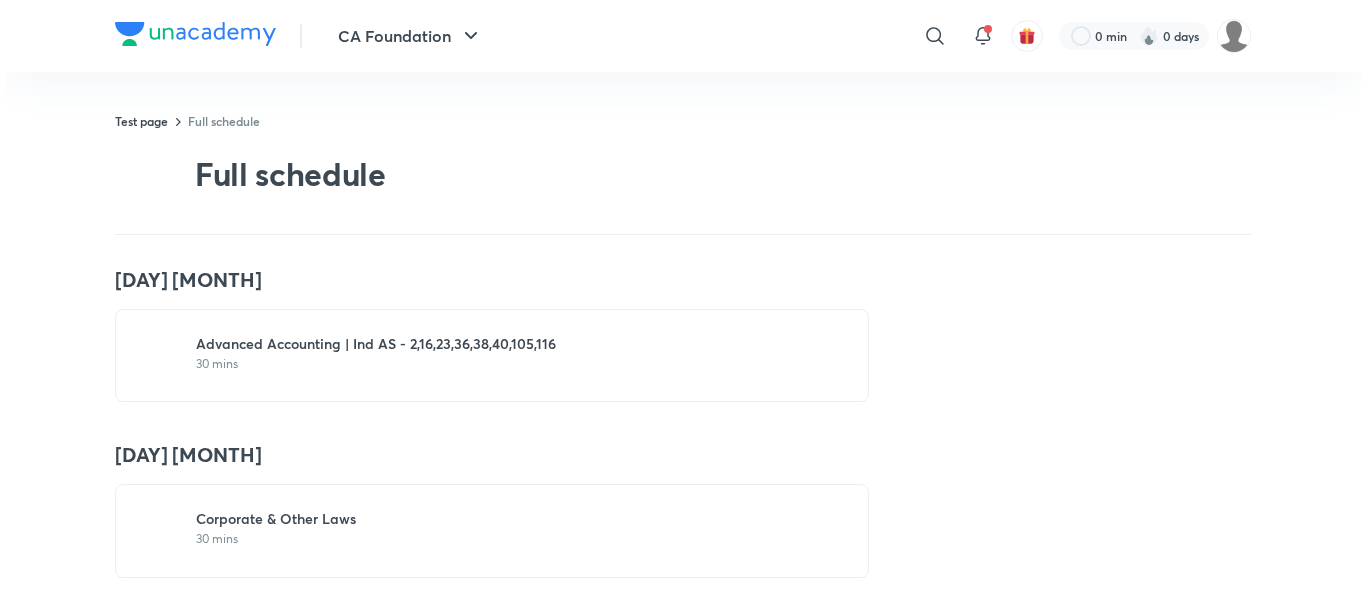 scroll, scrollTop: 0, scrollLeft: 0, axis: both 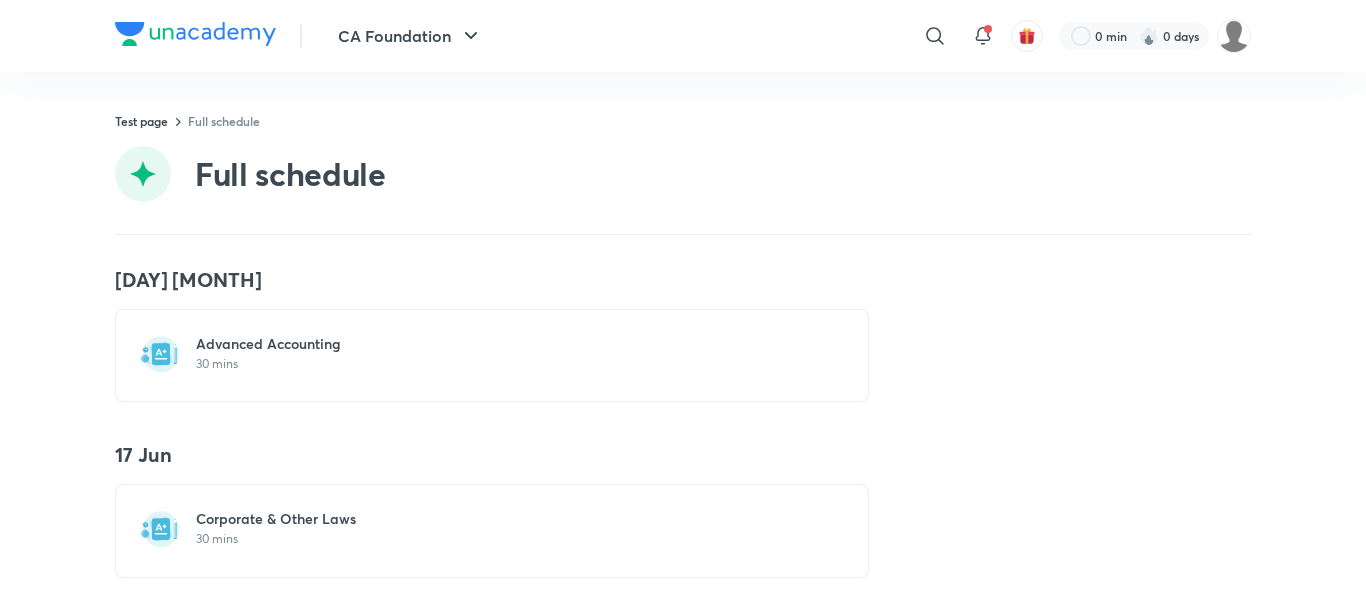 drag, startPoint x: 252, startPoint y: 342, endPoint x: 224, endPoint y: 335, distance: 28.86174 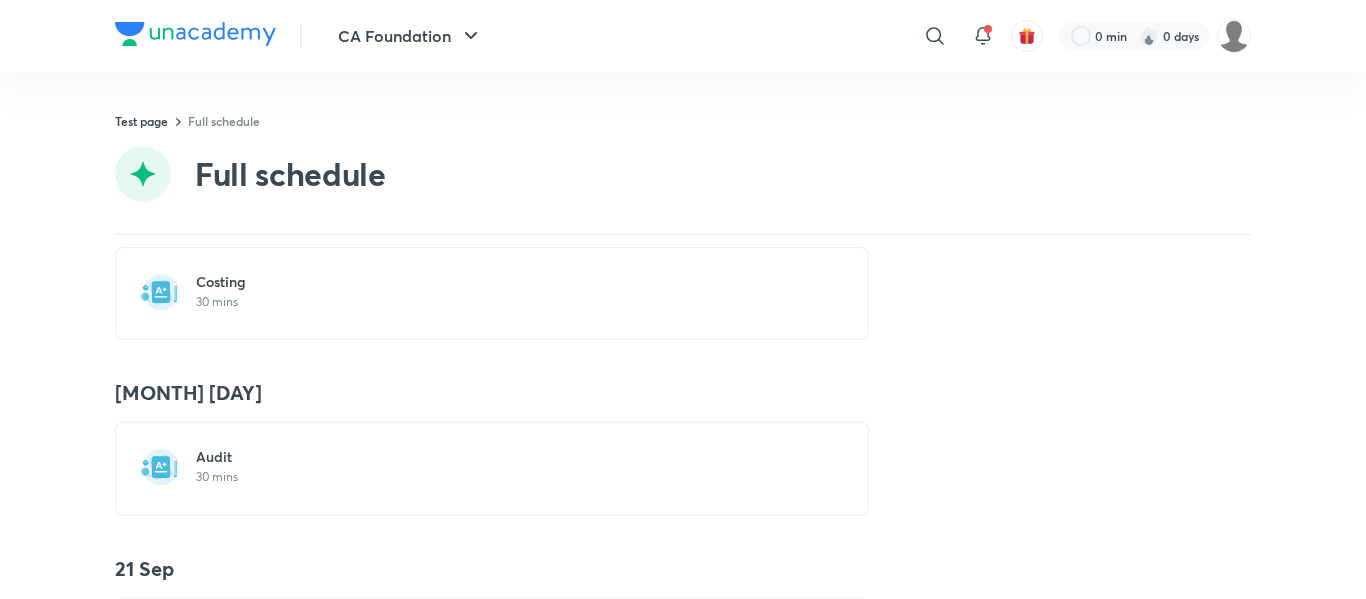 scroll, scrollTop: 8482, scrollLeft: 0, axis: vertical 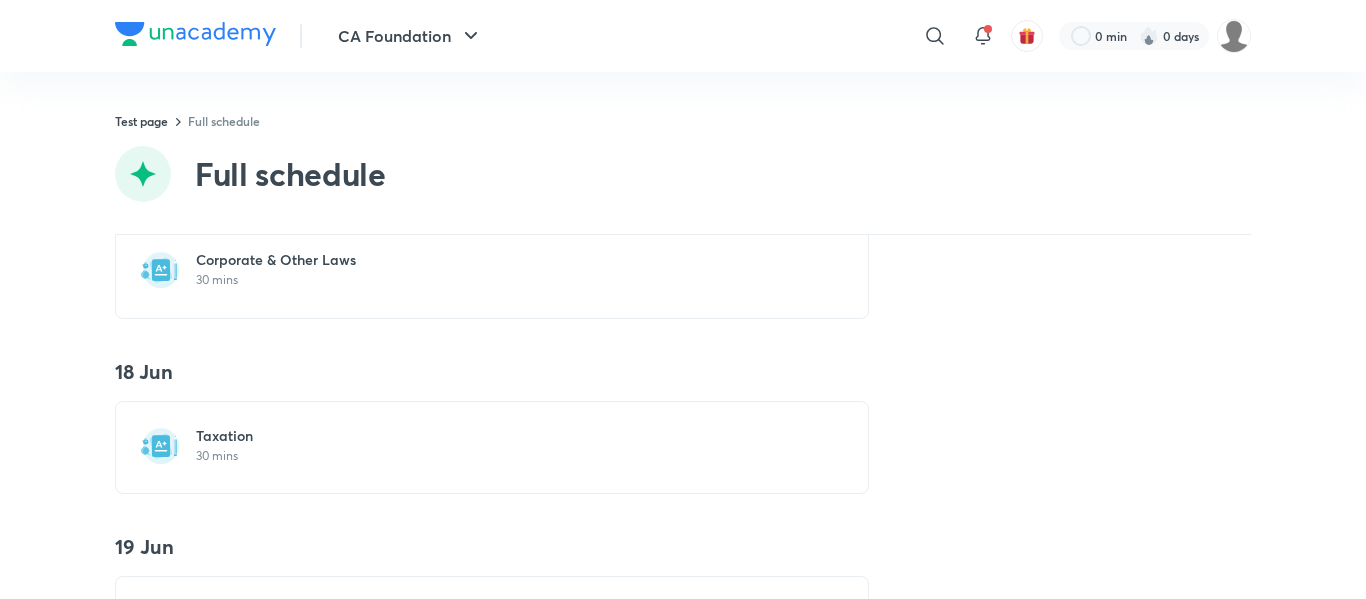 click on "30 mins" at bounding box center [504, 456] 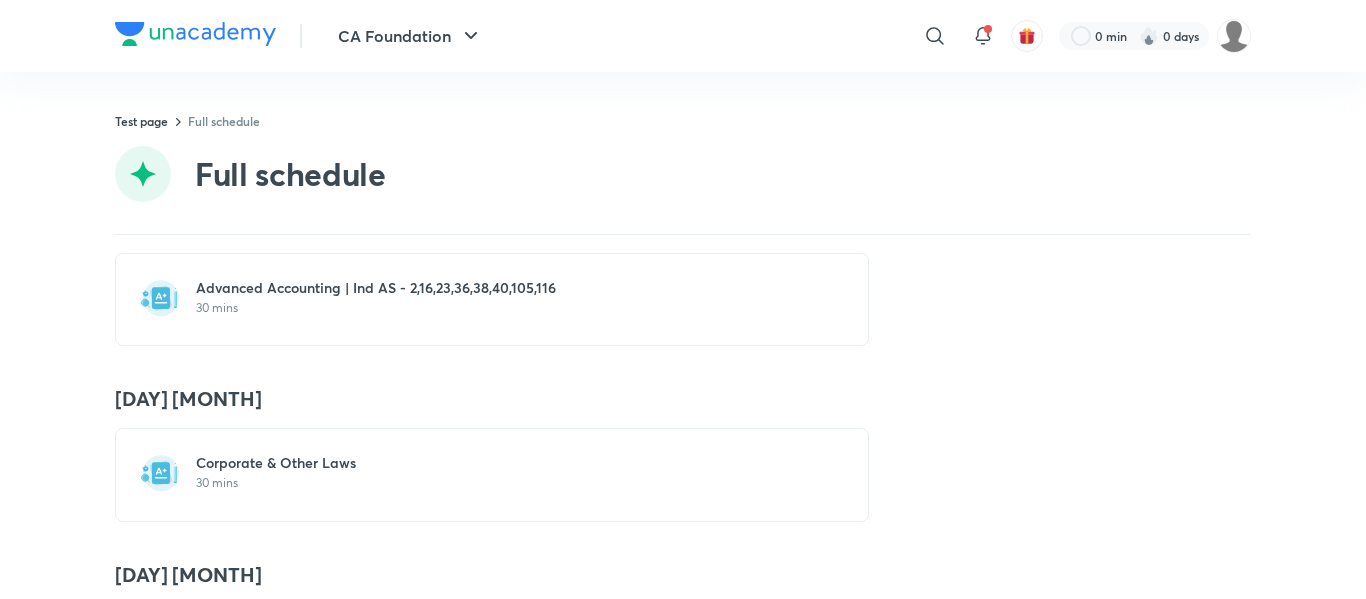 scroll, scrollTop: 57, scrollLeft: 0, axis: vertical 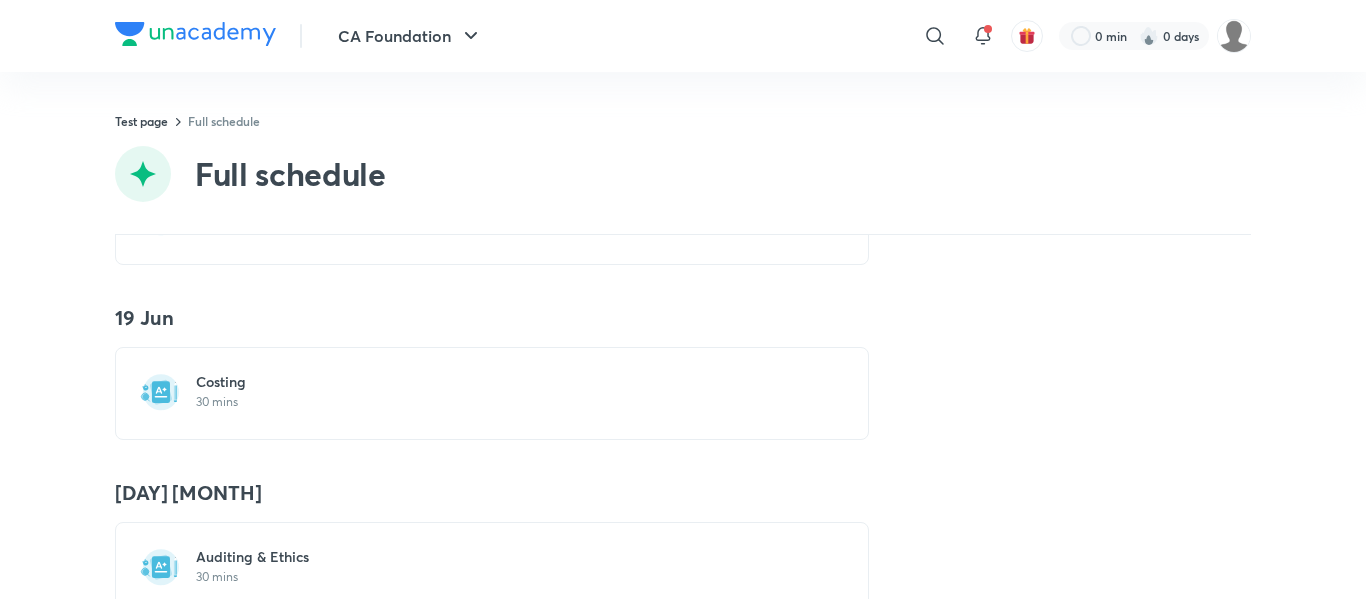 click on "Costing  30 mins" at bounding box center (492, 393) 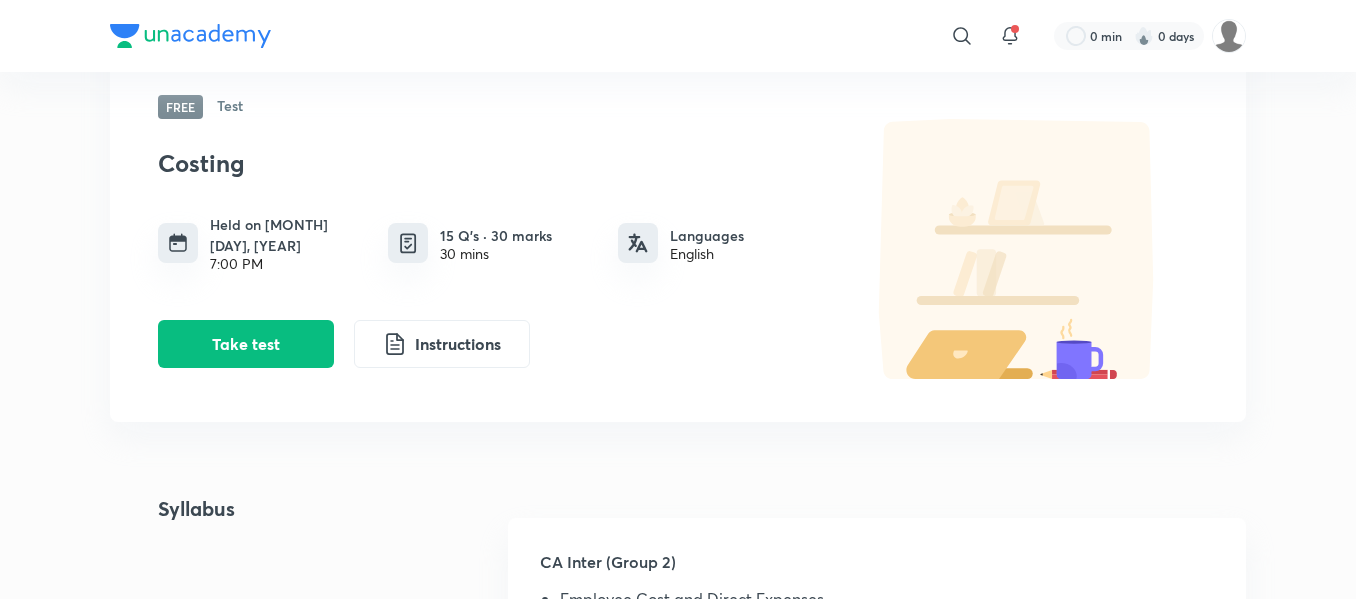scroll, scrollTop: 128, scrollLeft: 0, axis: vertical 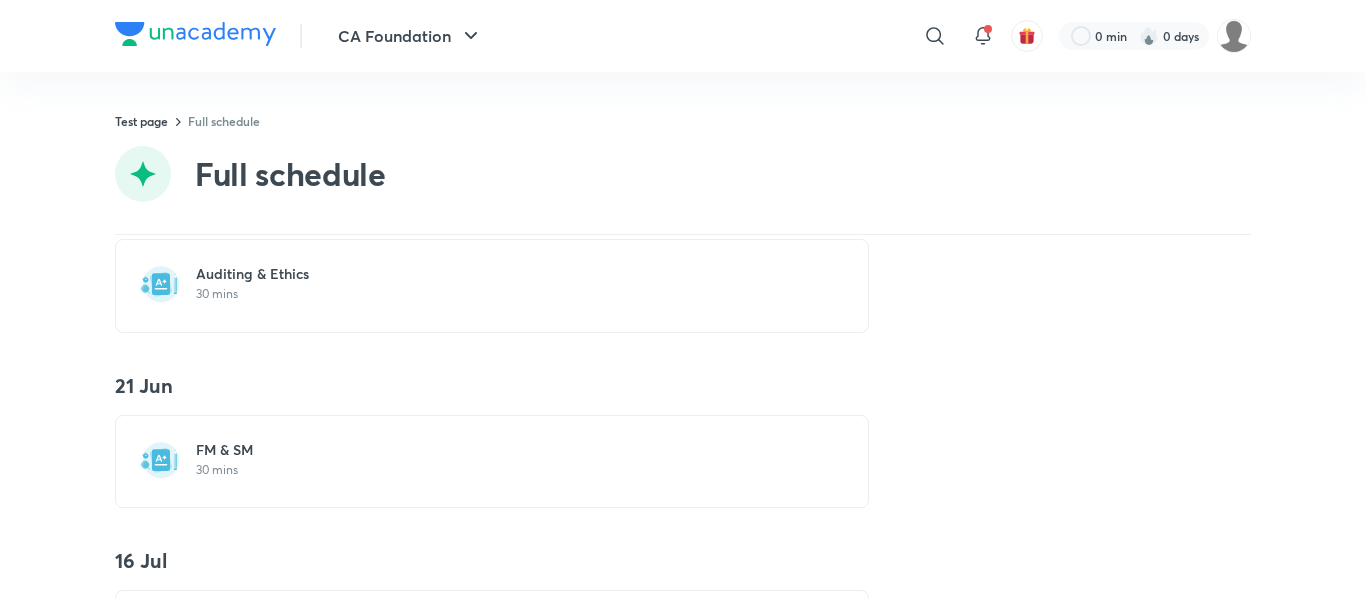 click on "Auditing & Ethics" at bounding box center (504, 274) 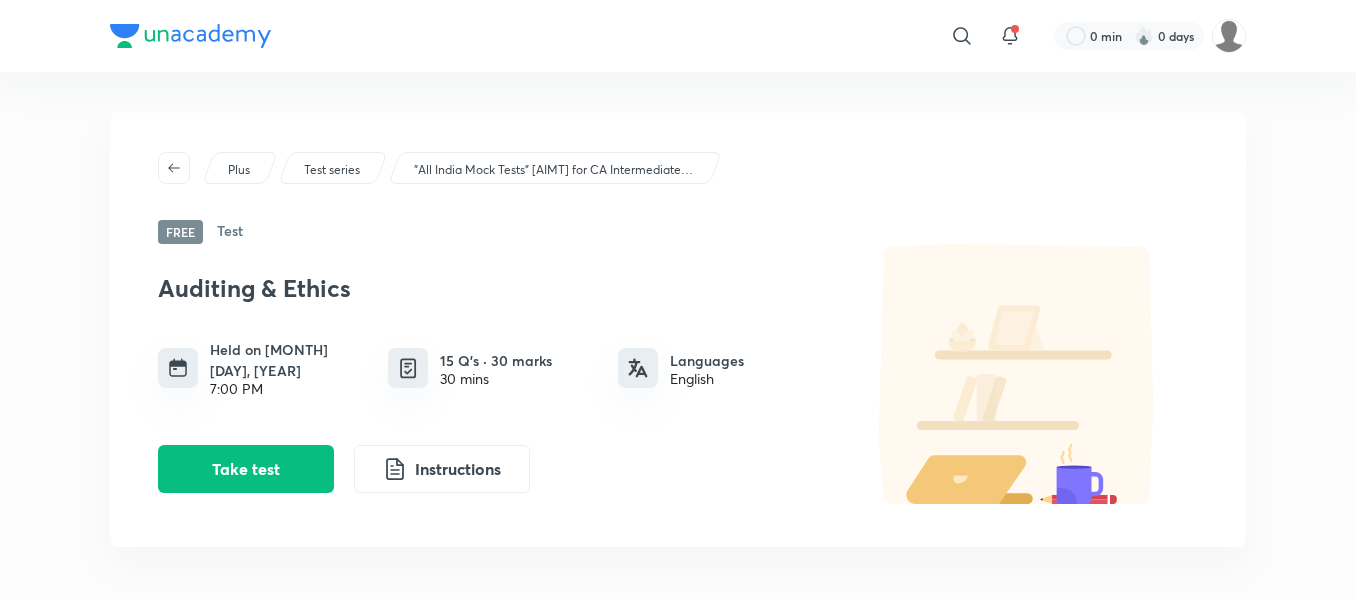 scroll, scrollTop: 17, scrollLeft: 0, axis: vertical 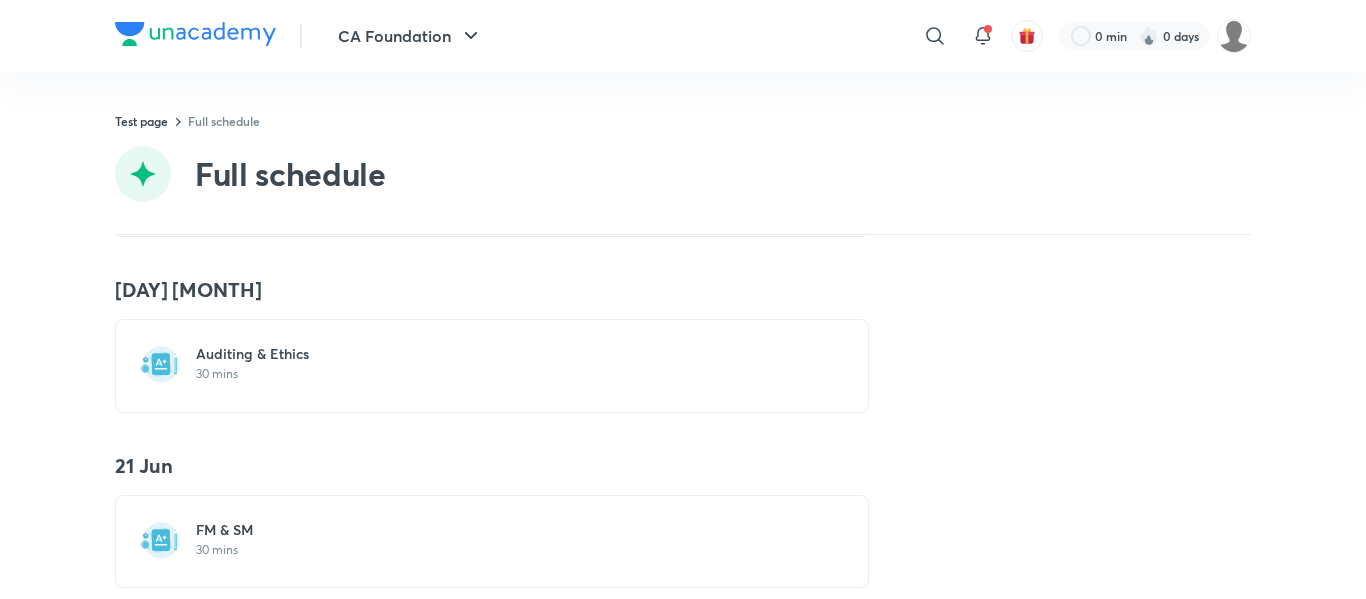 click on "FM & SM" at bounding box center (504, 530) 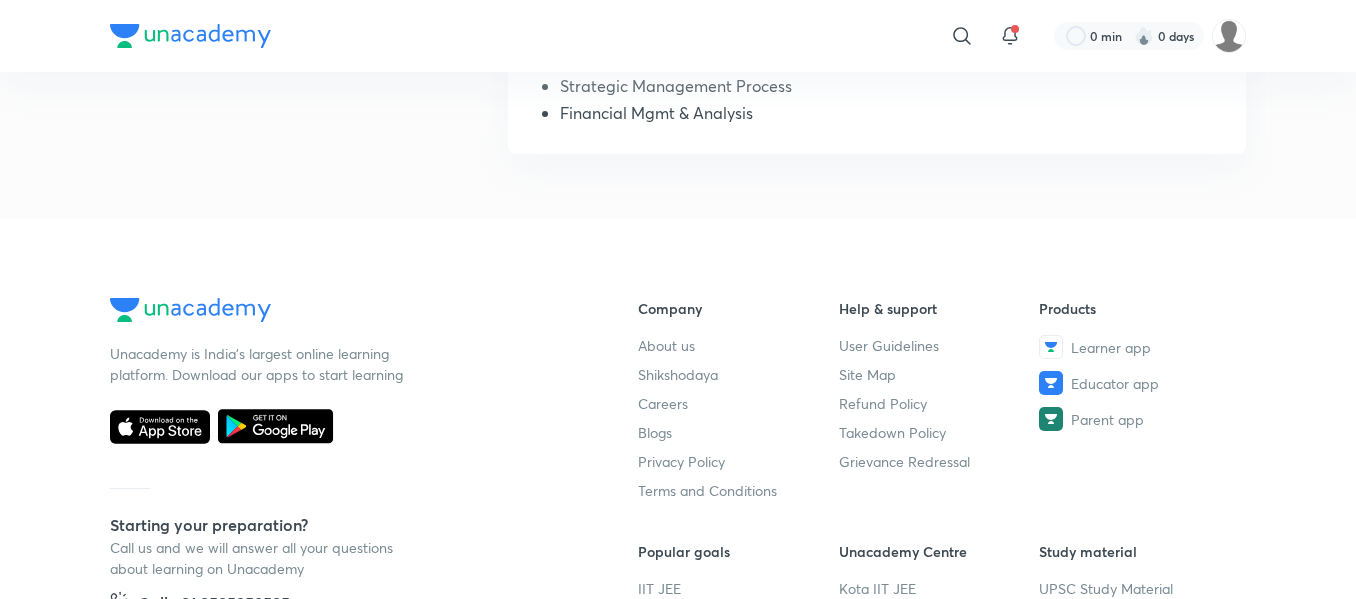 scroll, scrollTop: 640, scrollLeft: 0, axis: vertical 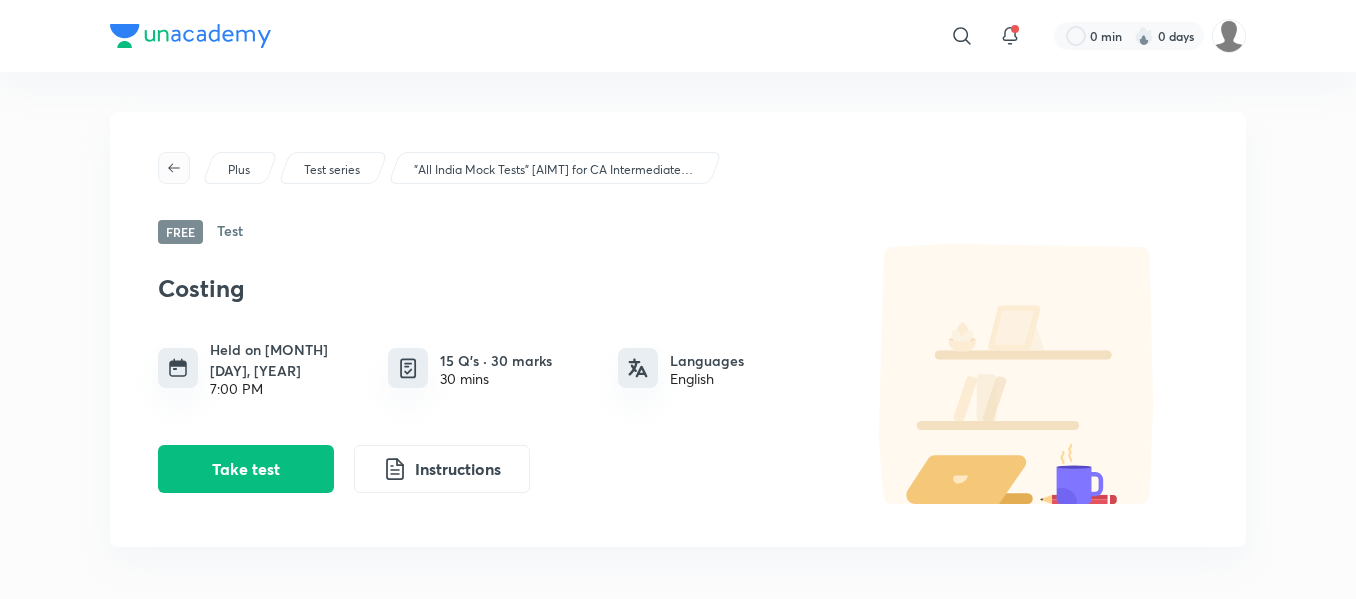 click 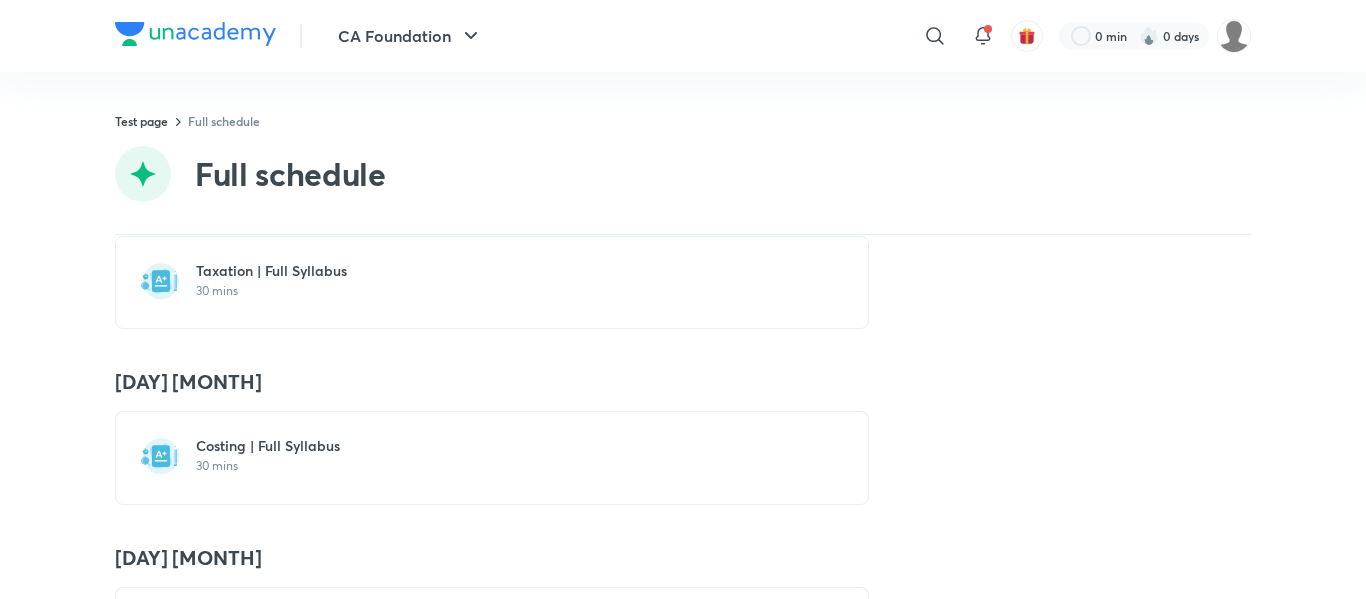 scroll, scrollTop: 8482, scrollLeft: 0, axis: vertical 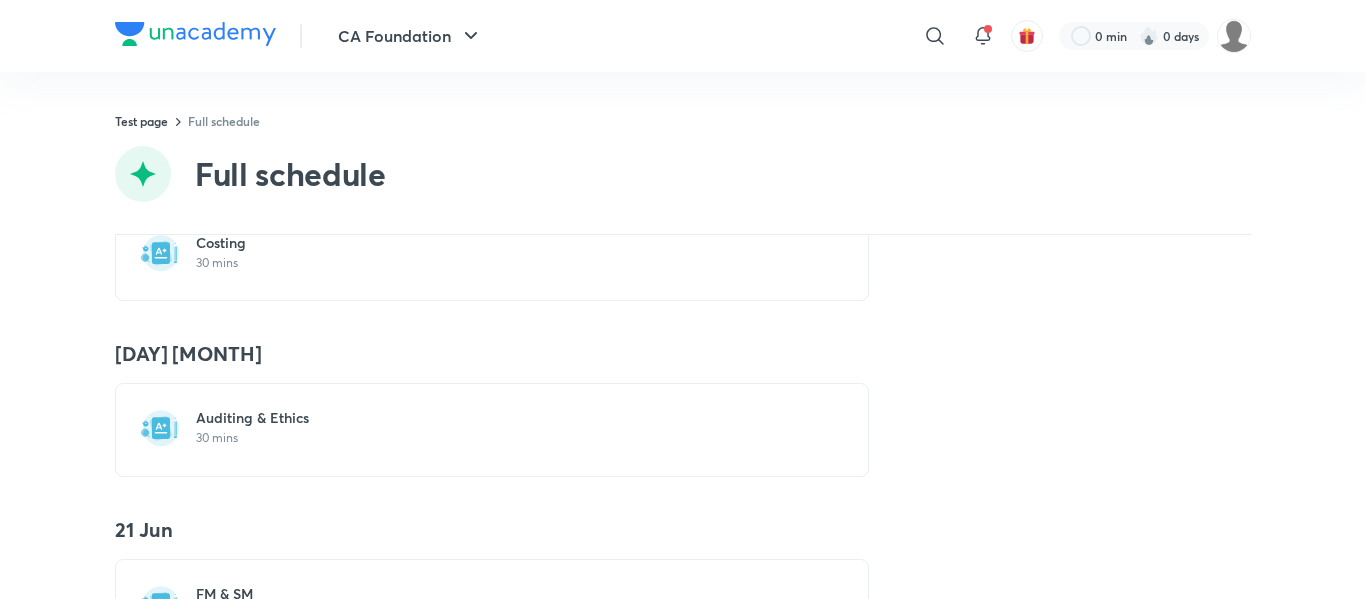 click on "Auditing & Ethics" at bounding box center [504, 418] 